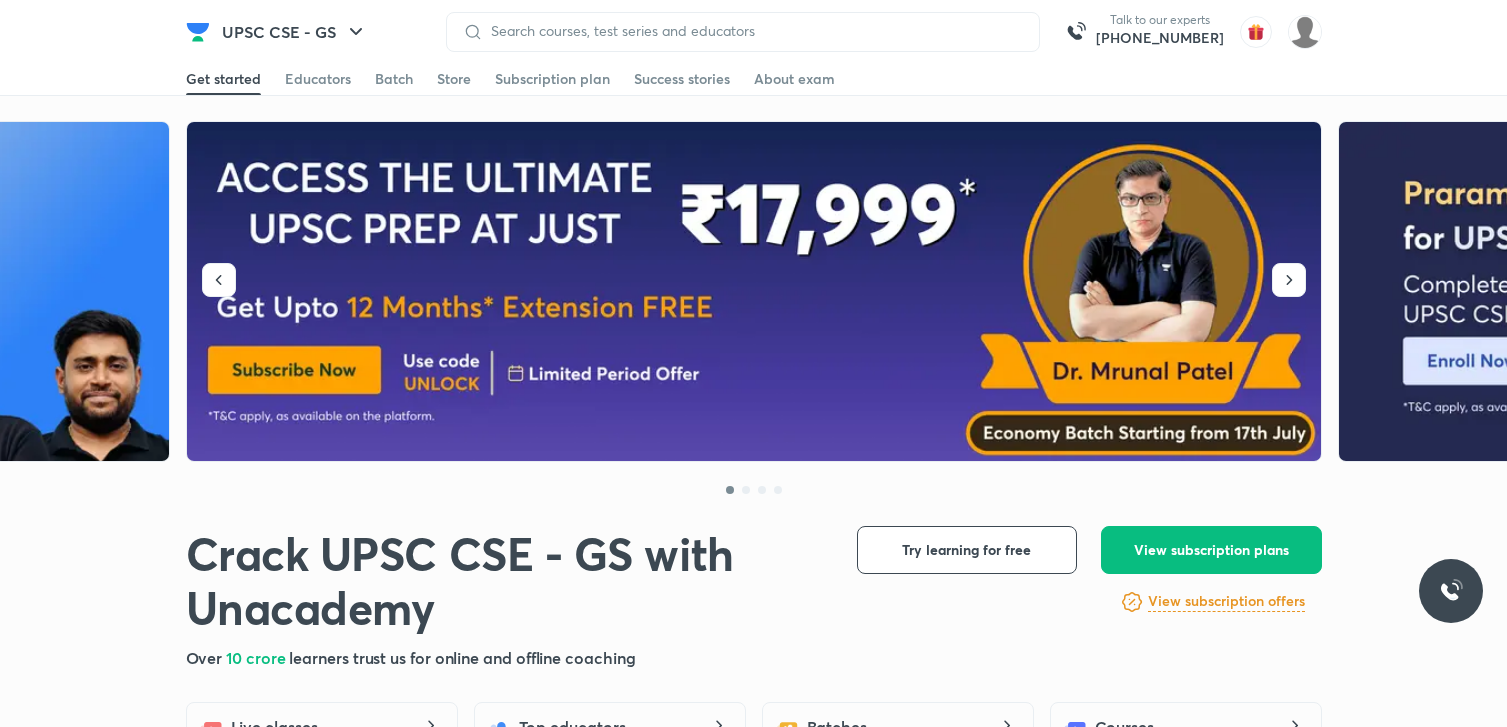 scroll, scrollTop: 0, scrollLeft: 0, axis: both 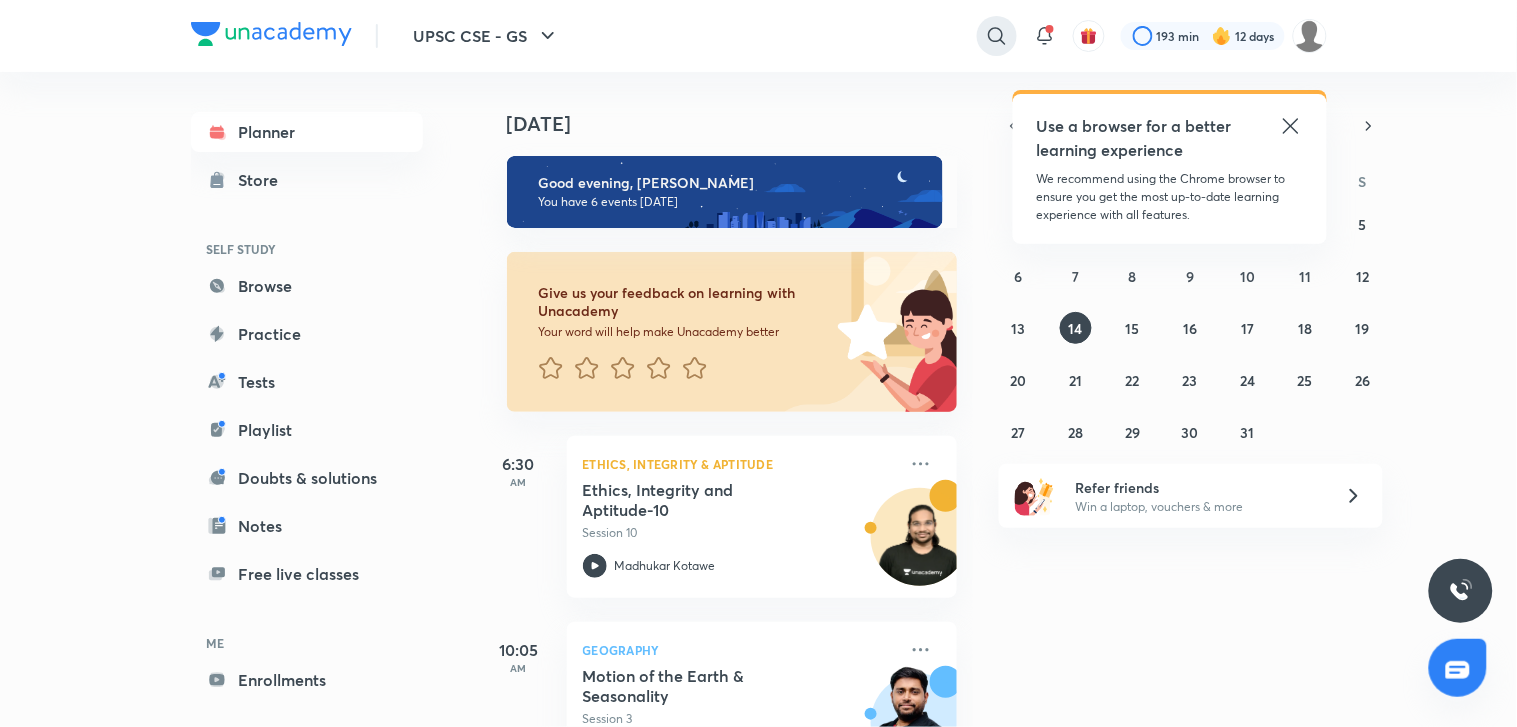 click 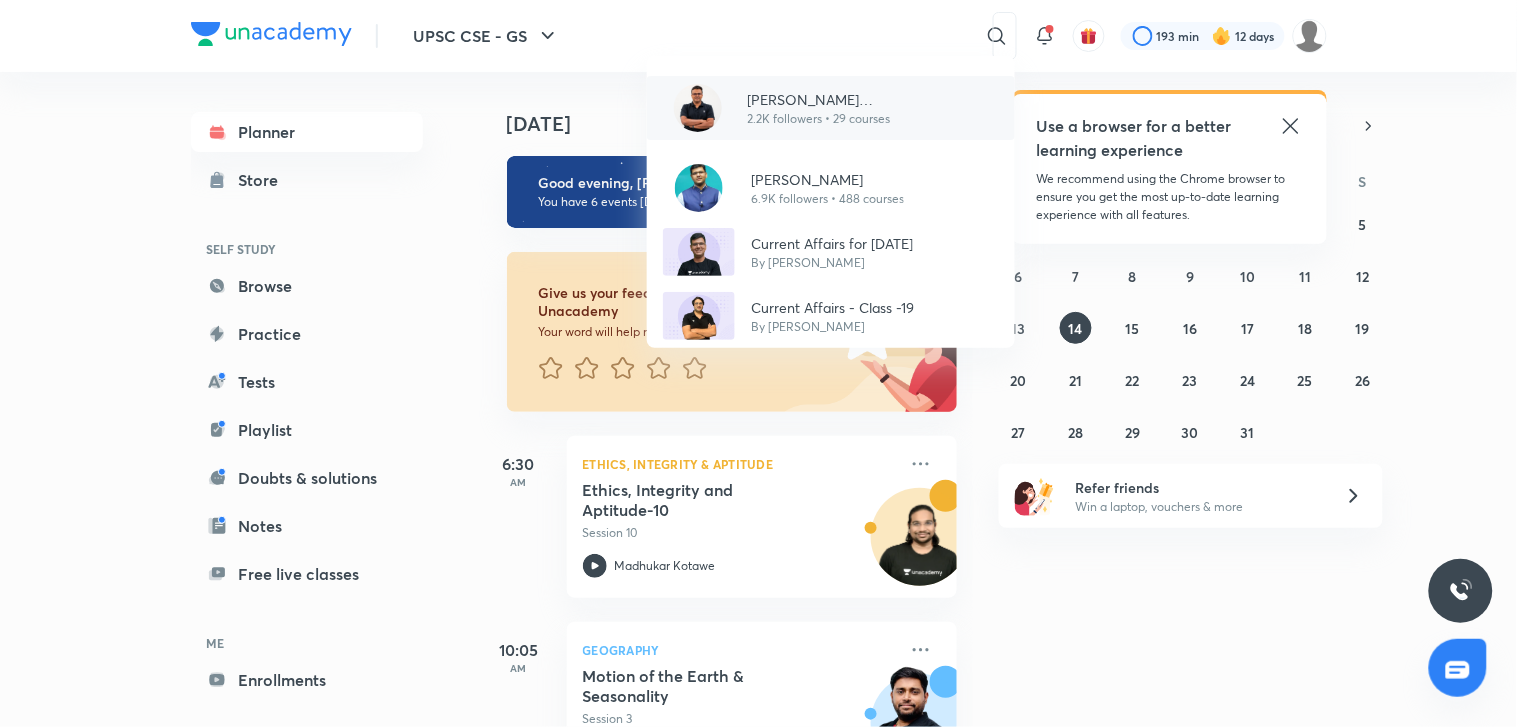 click on "2.2K followers • 29 courses" at bounding box center (874, 119) 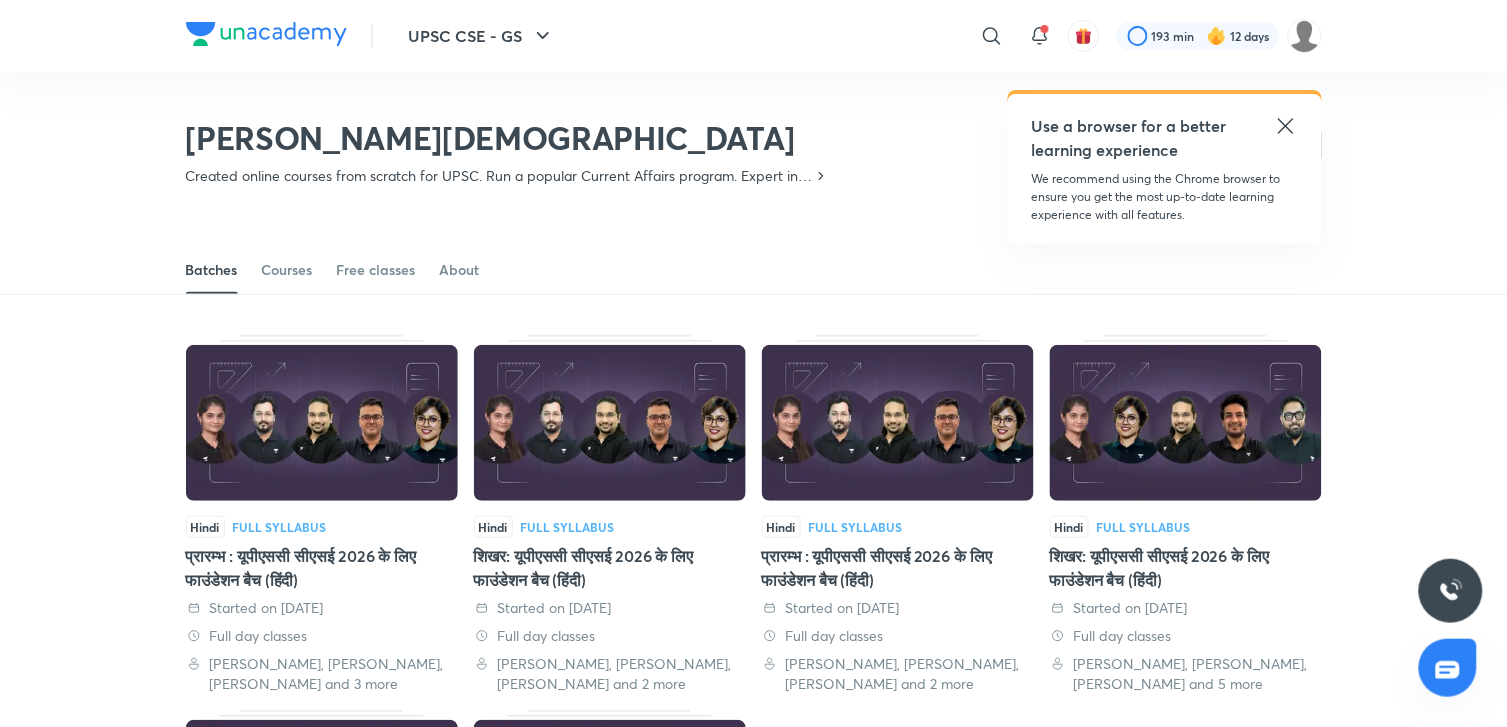 scroll, scrollTop: 86, scrollLeft: 0, axis: vertical 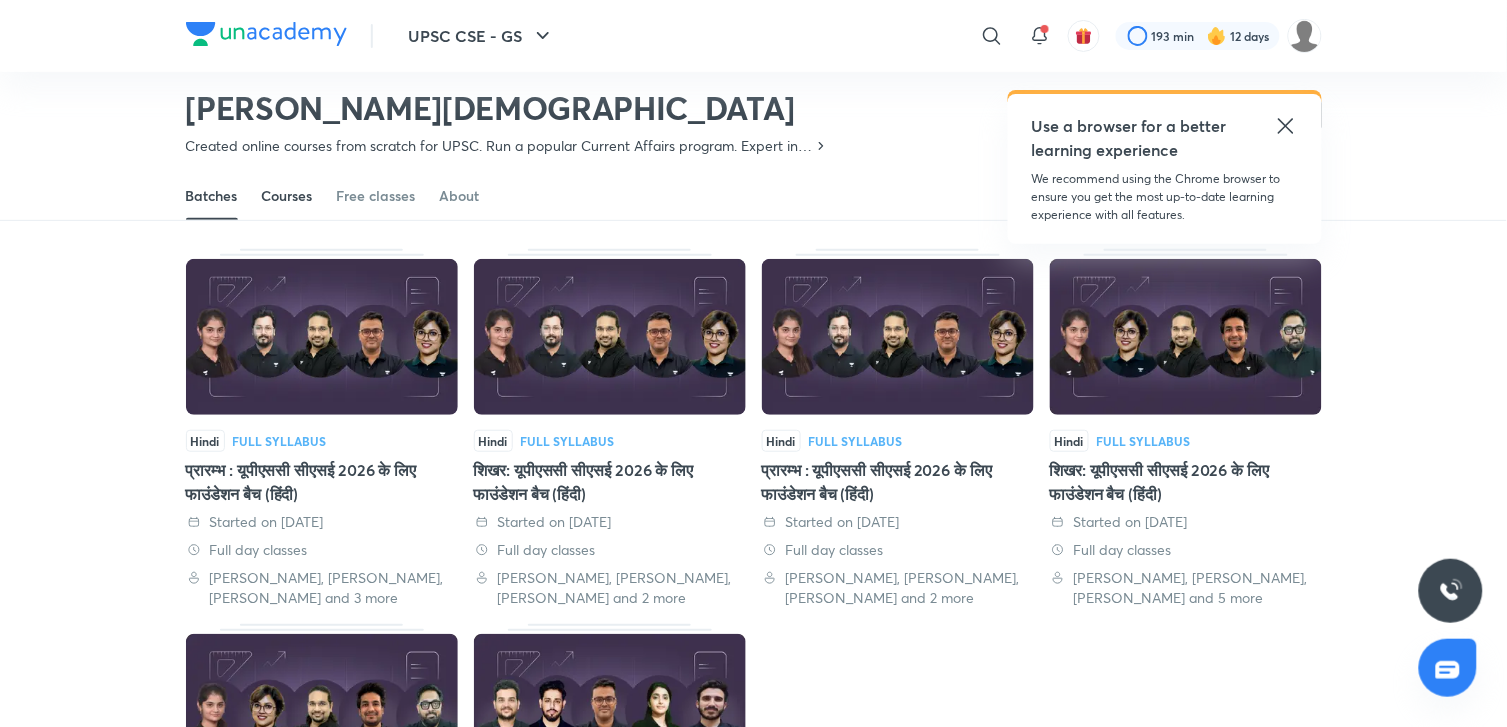 click on "Courses" at bounding box center [287, 196] 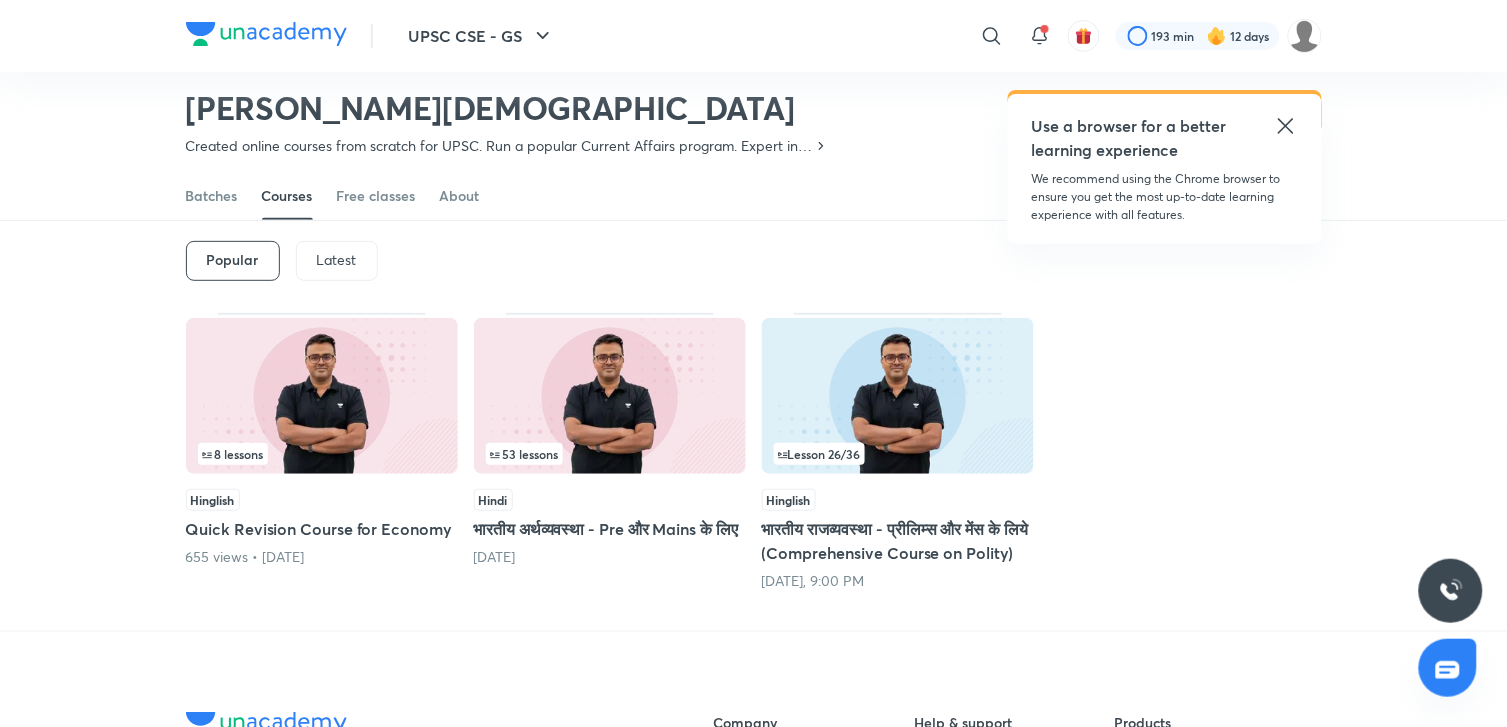 click on "Latest" at bounding box center [337, 260] 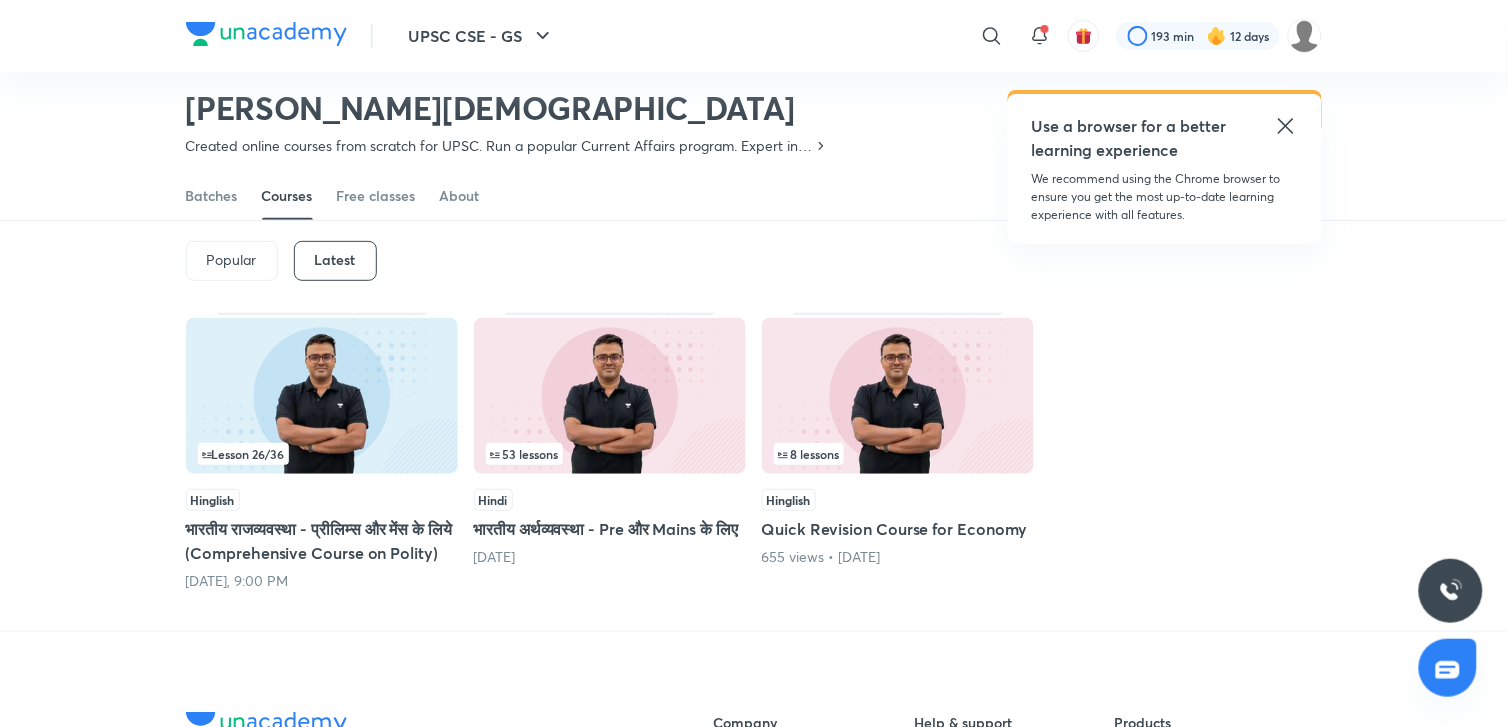 click on "Lesson   26 / 36" at bounding box center [322, 454] 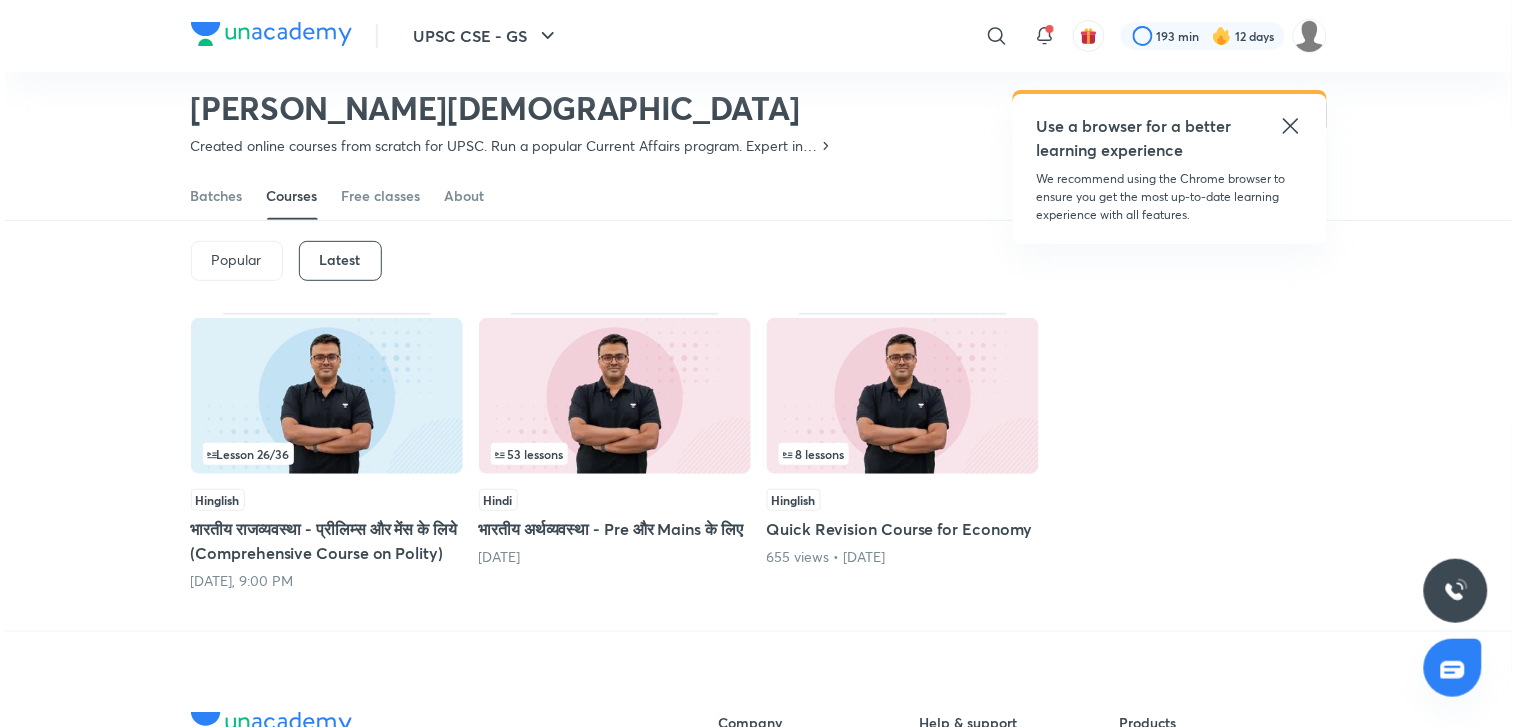 scroll, scrollTop: 0, scrollLeft: 0, axis: both 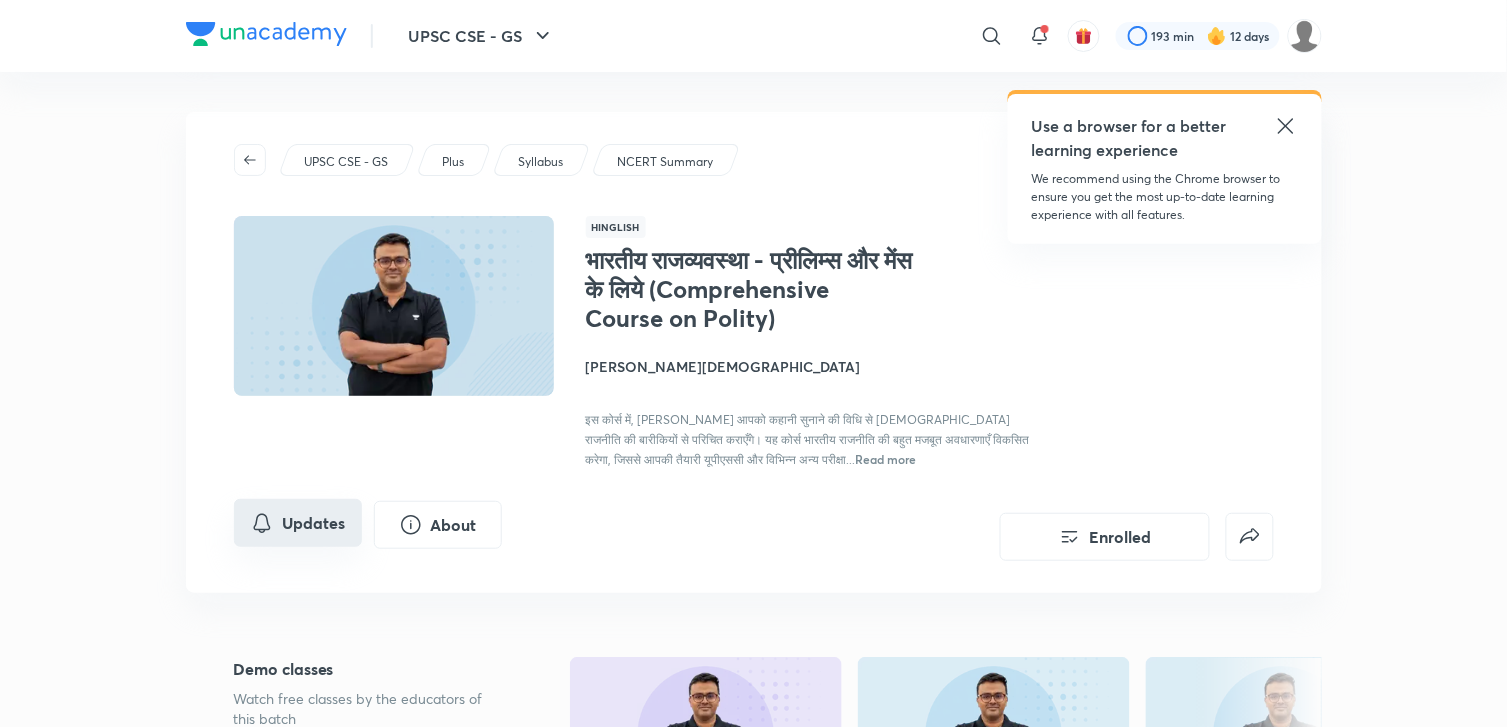 click on "Updates" at bounding box center (298, 523) 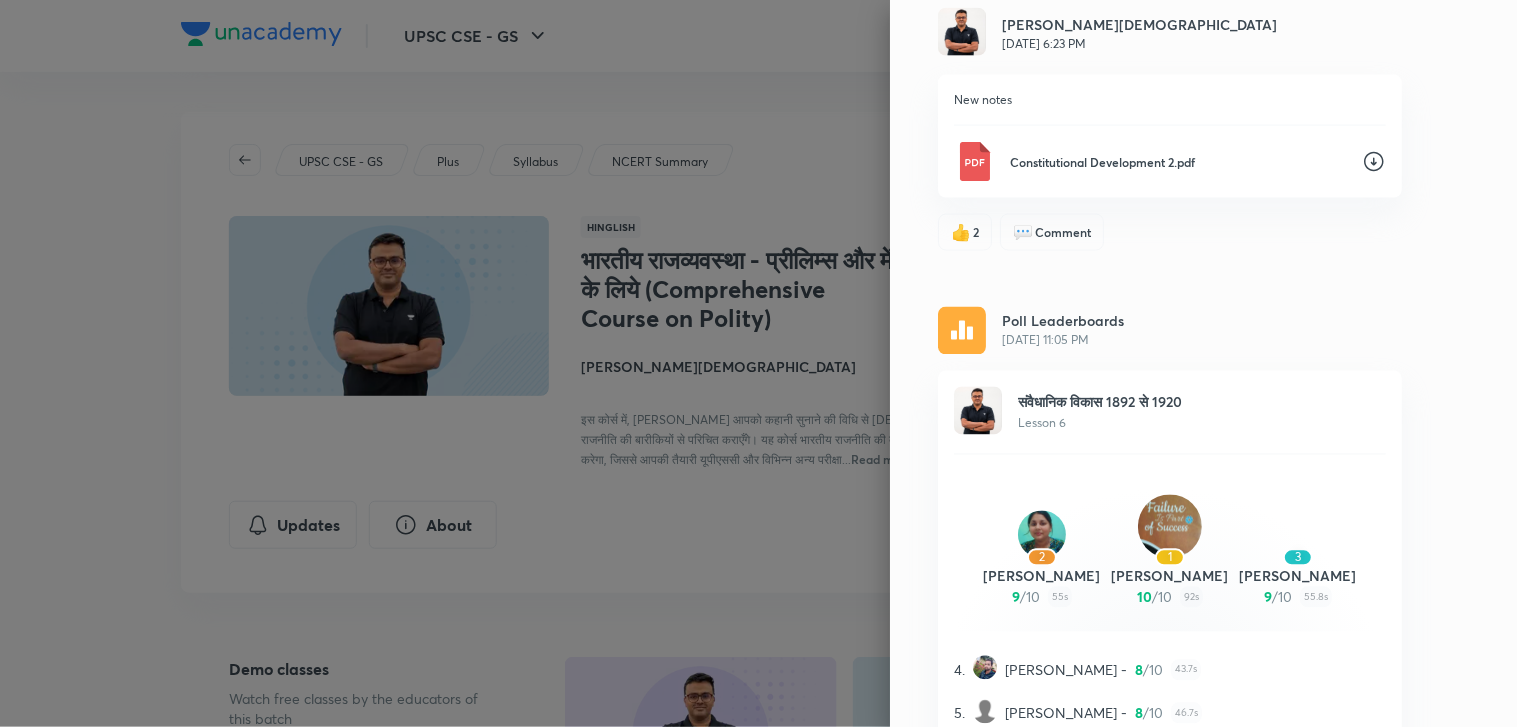 scroll, scrollTop: 20154, scrollLeft: 0, axis: vertical 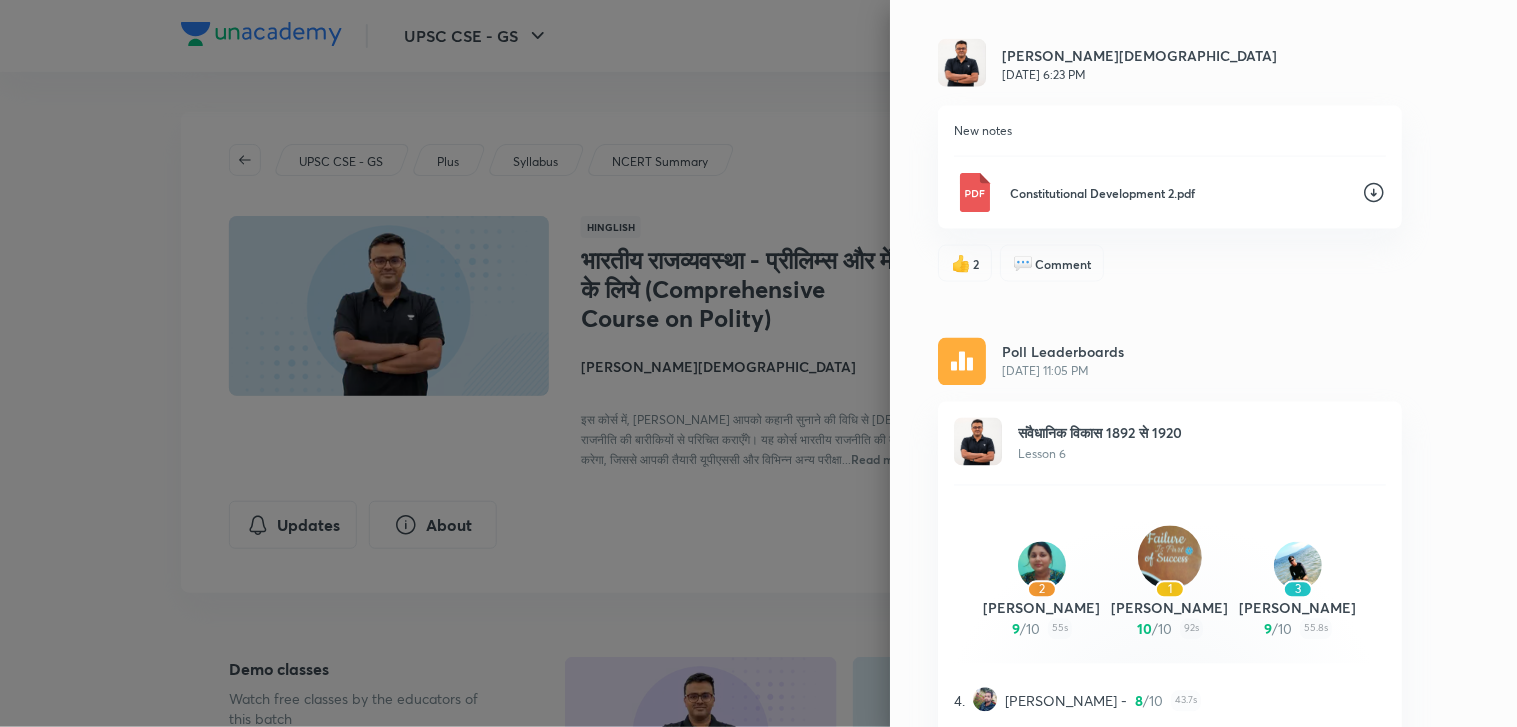 click 